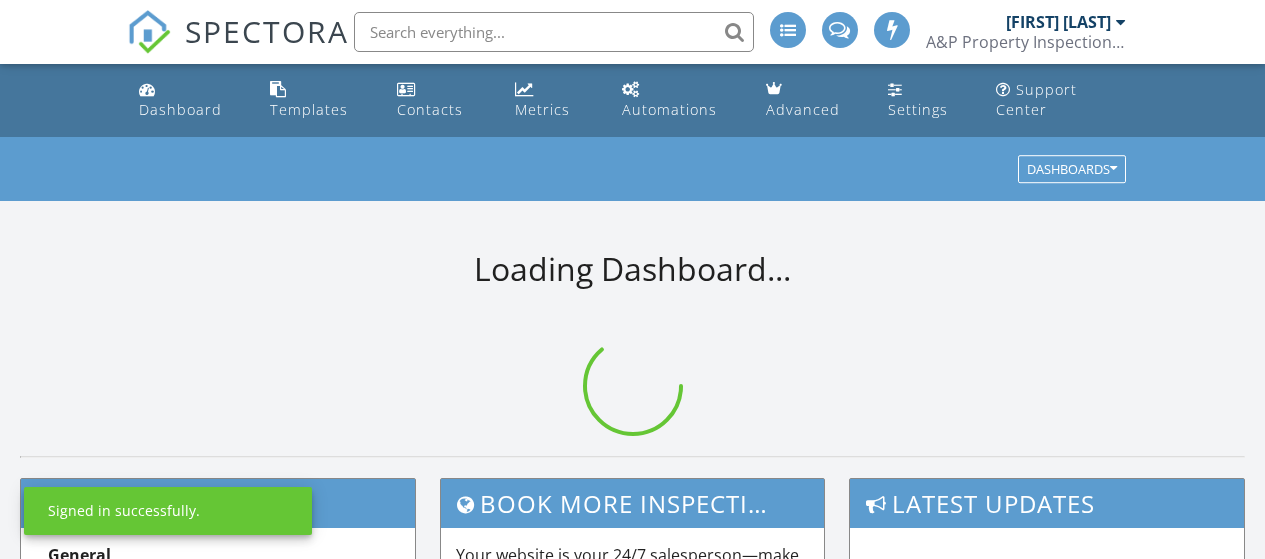 scroll, scrollTop: 0, scrollLeft: 0, axis: both 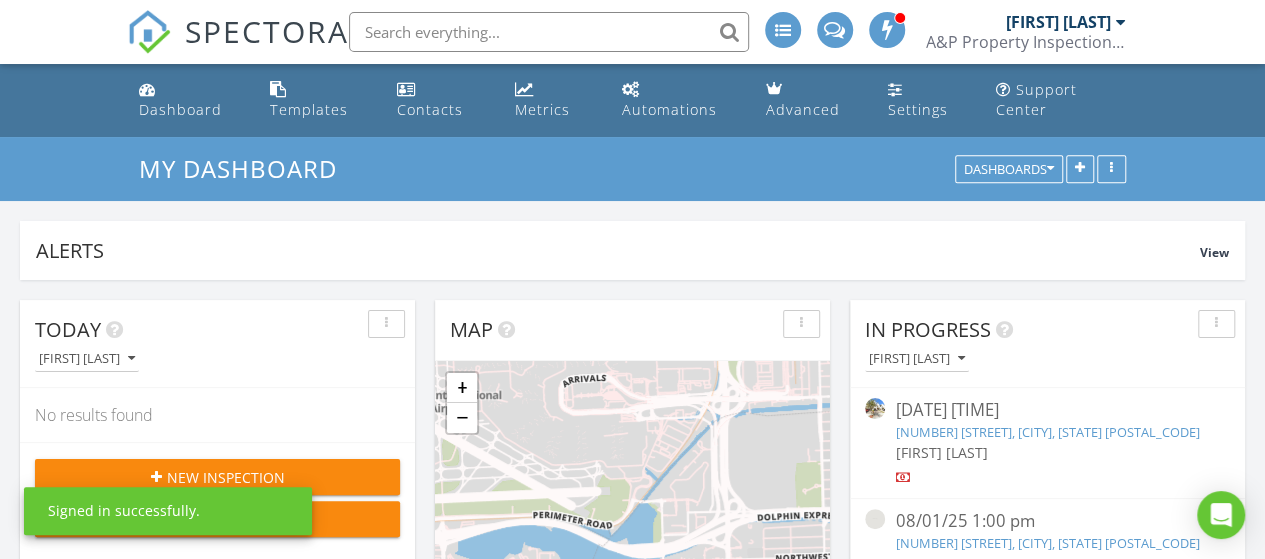 click on "New Inspection" at bounding box center [217, 477] 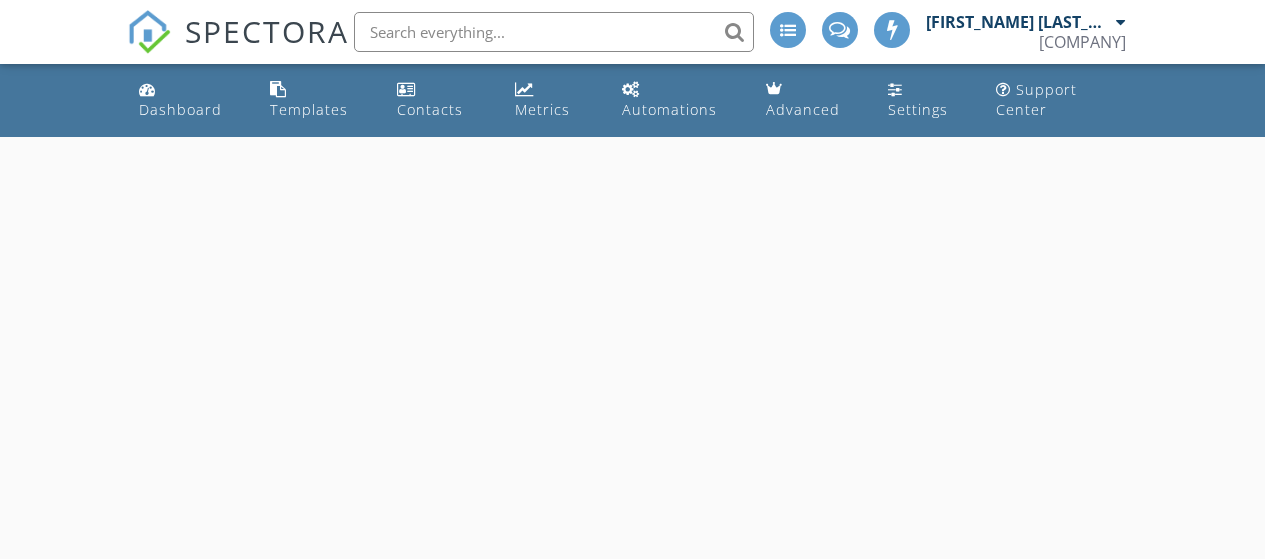 scroll, scrollTop: 0, scrollLeft: 0, axis: both 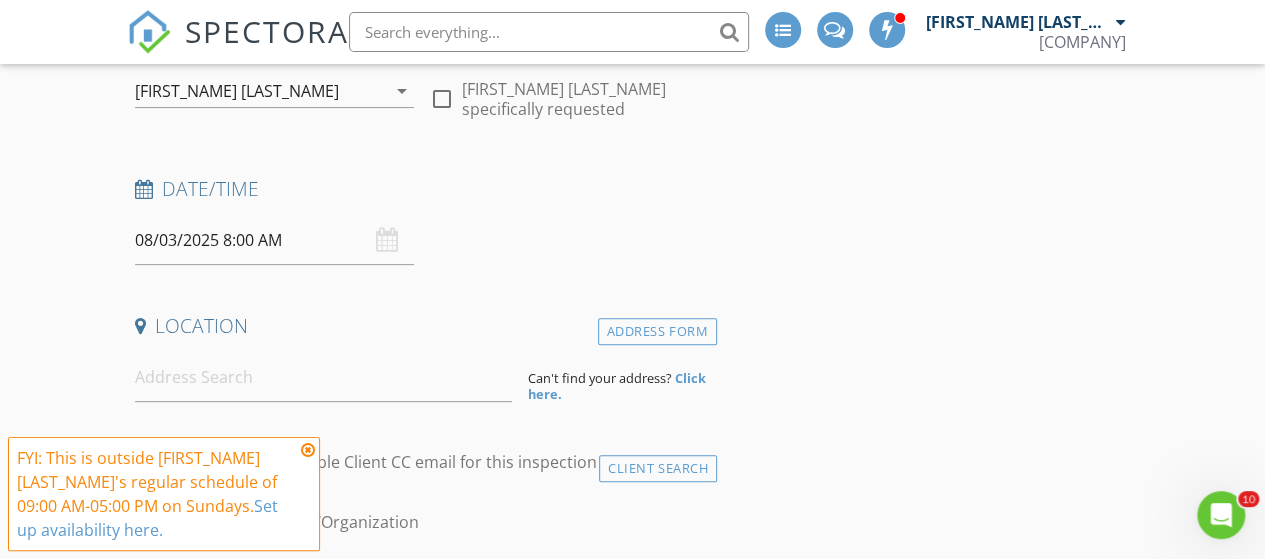 click on "08/03/2025 8:00 AM" at bounding box center (274, 240) 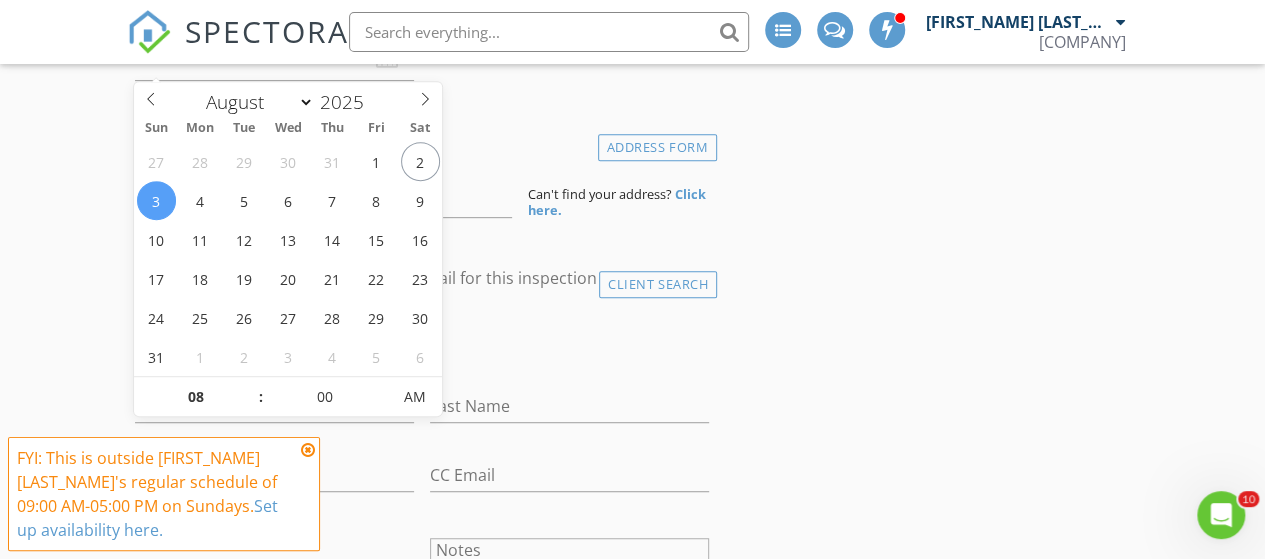 scroll, scrollTop: 440, scrollLeft: 0, axis: vertical 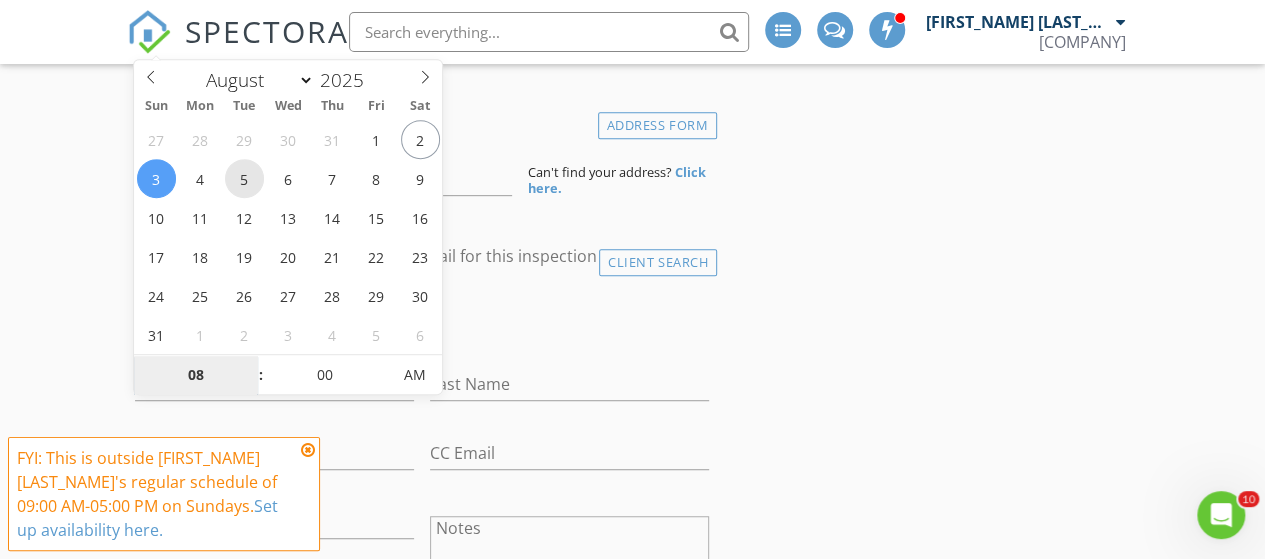 type on "08/05/2025 8:00 AM" 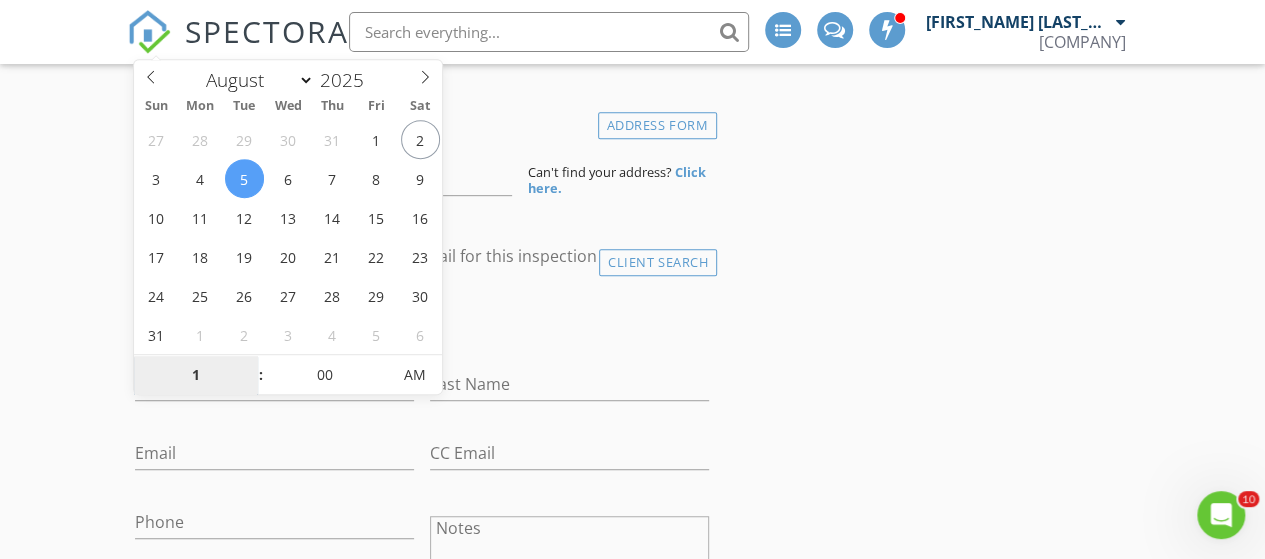 type on "11" 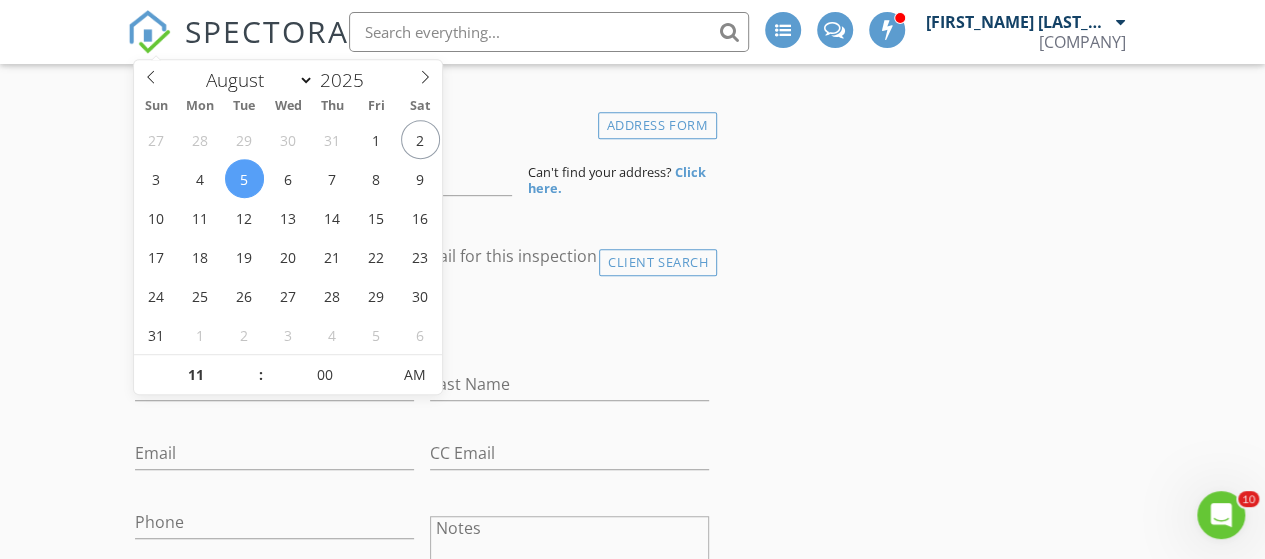click on "INSPECTOR(S)
check_box   Pedro Ramos   PRIMARY   Pedro Ramos arrow_drop_down   check_box_outline_blank Pedro Ramos specifically requested
Date/Time
08/05/2025 8:00 AM
Location
Address Form       Can't find your address?   Click here.
client
check_box Enable Client CC email for this inspection   Client Search     check_box_outline_blank Client is a Company/Organization     First Name   Last Name   Email   CC Email   Phone           Notes   Private Notes
ADD ADDITIONAL client
SERVICES
check_box_outline_blank   Residential Inspection   check_box_outline_blank   4 Point Inspection   check_box_outline_blank   Wind Mitigation   check_box_outline_blank   Roof Certification   check_box_outline_blank   Water Intrusion Analysis   arrow_drop_down     Select Discount Code arrow_drop_down" at bounding box center [633, 1343] 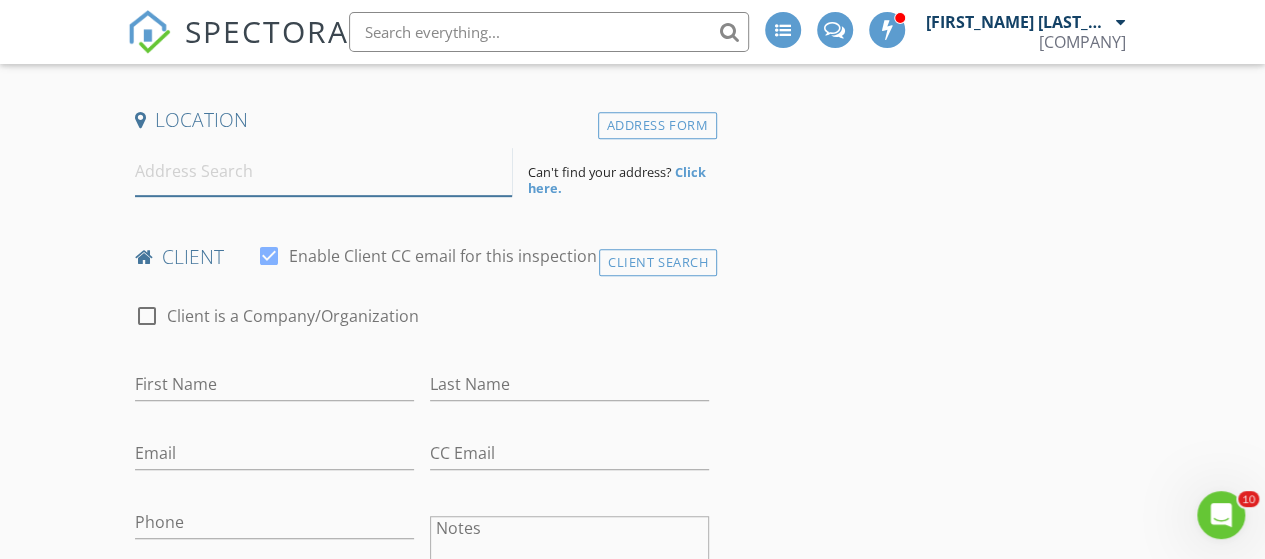 click at bounding box center (324, 171) 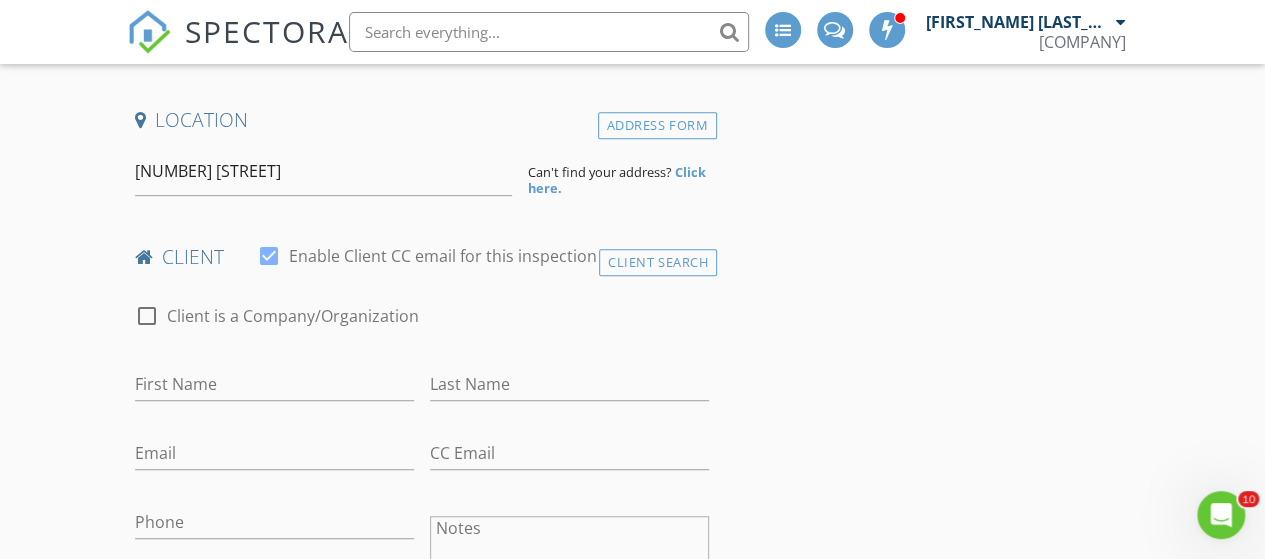 type on "3018 Sunset Road, Fort Myers, FL, USA" 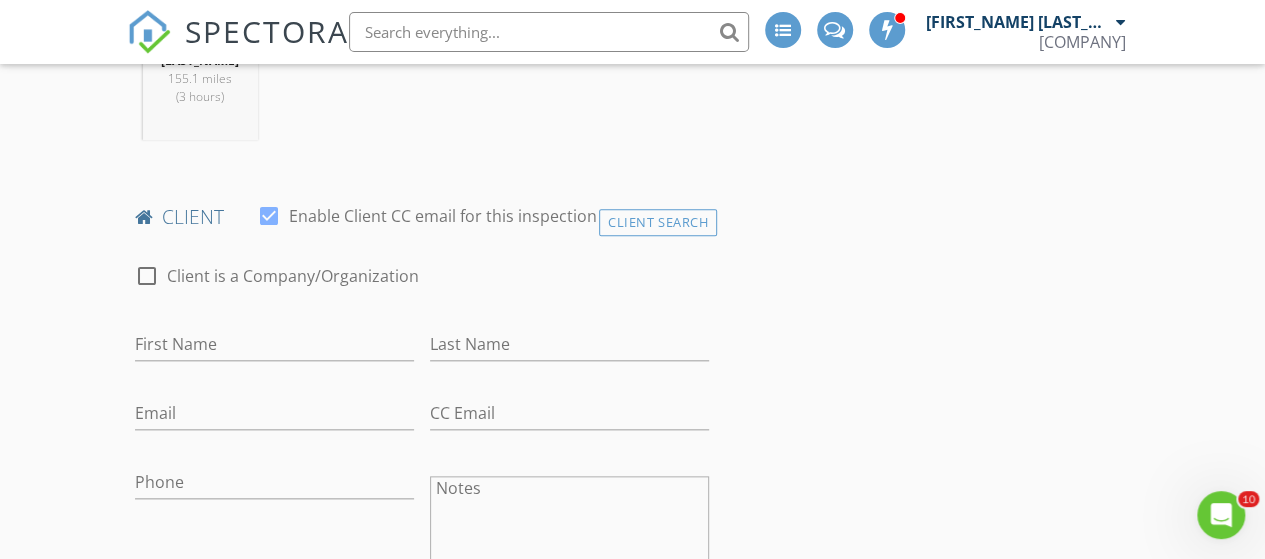 scroll, scrollTop: 908, scrollLeft: 0, axis: vertical 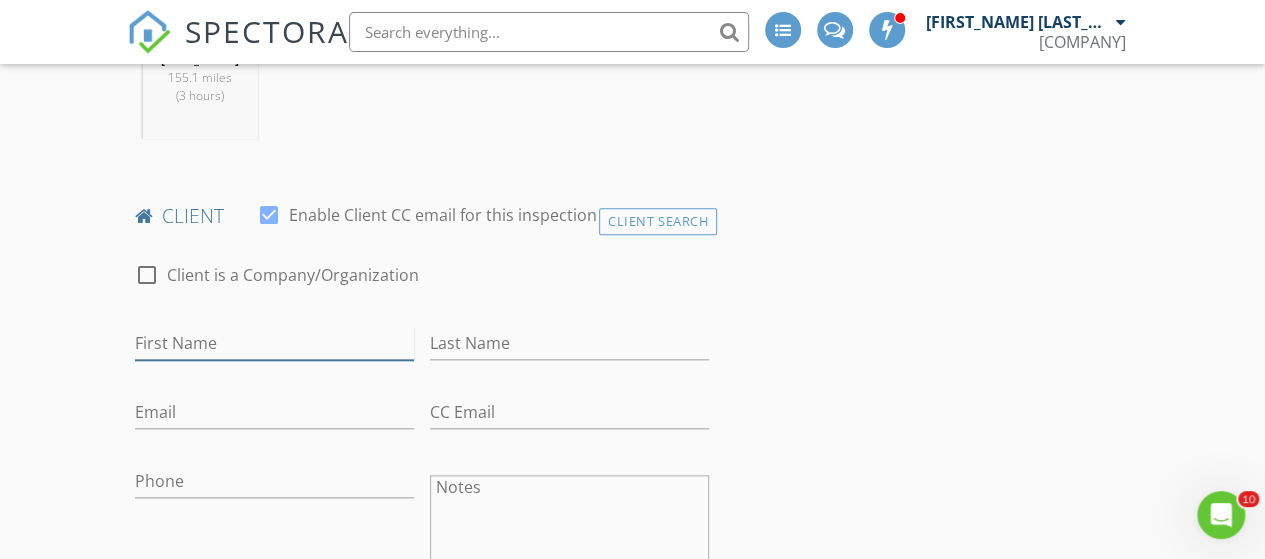 click on "First Name" at bounding box center (274, 343) 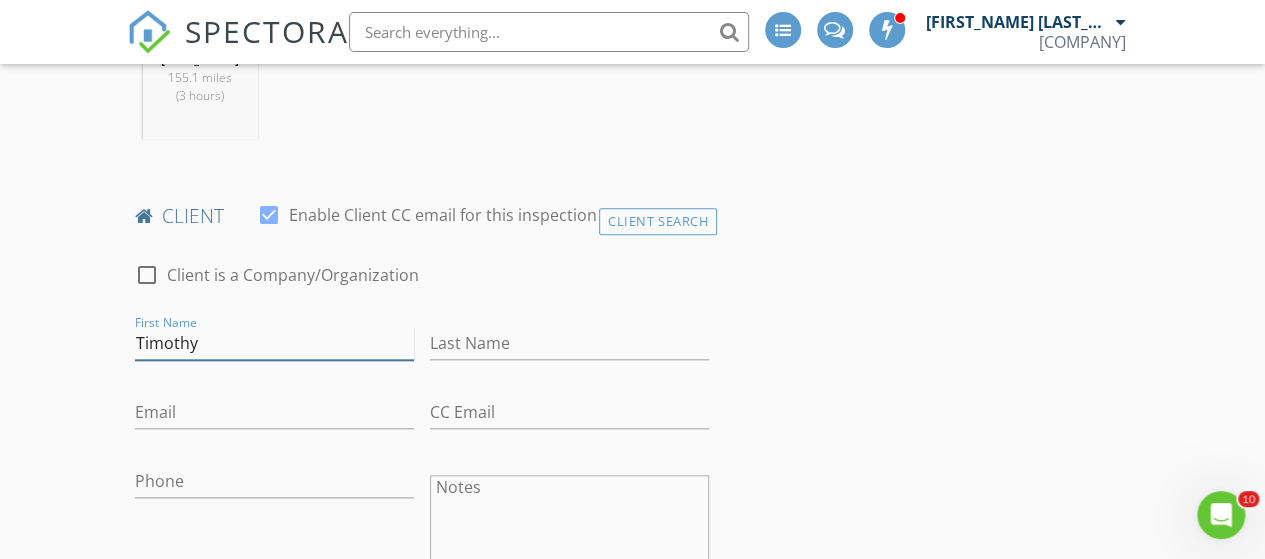 type on "Timothy" 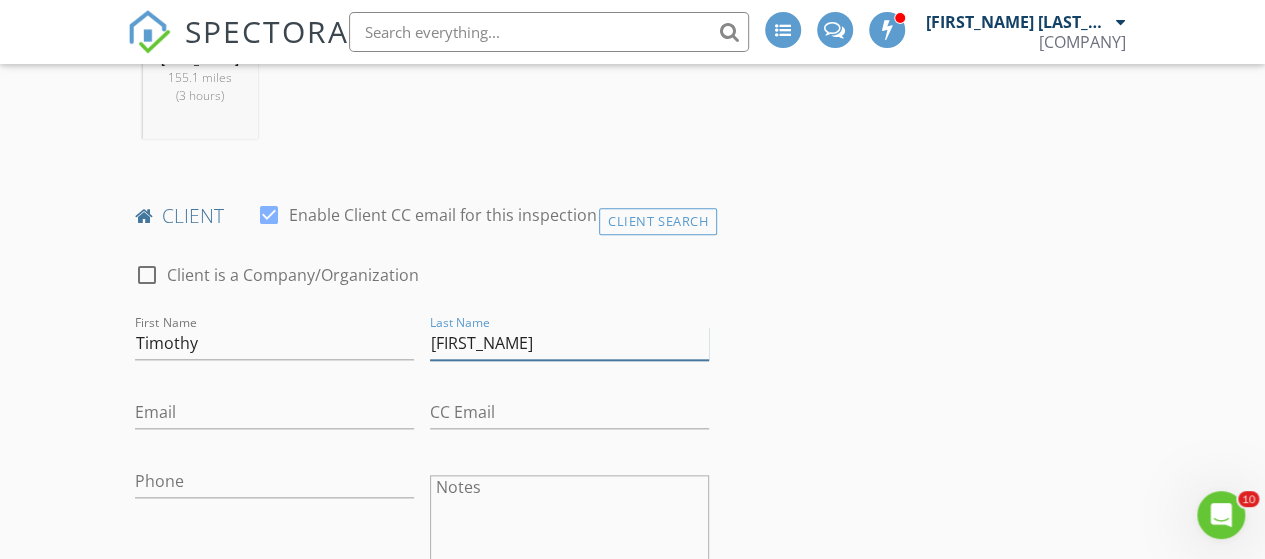 type on "[LAST]" 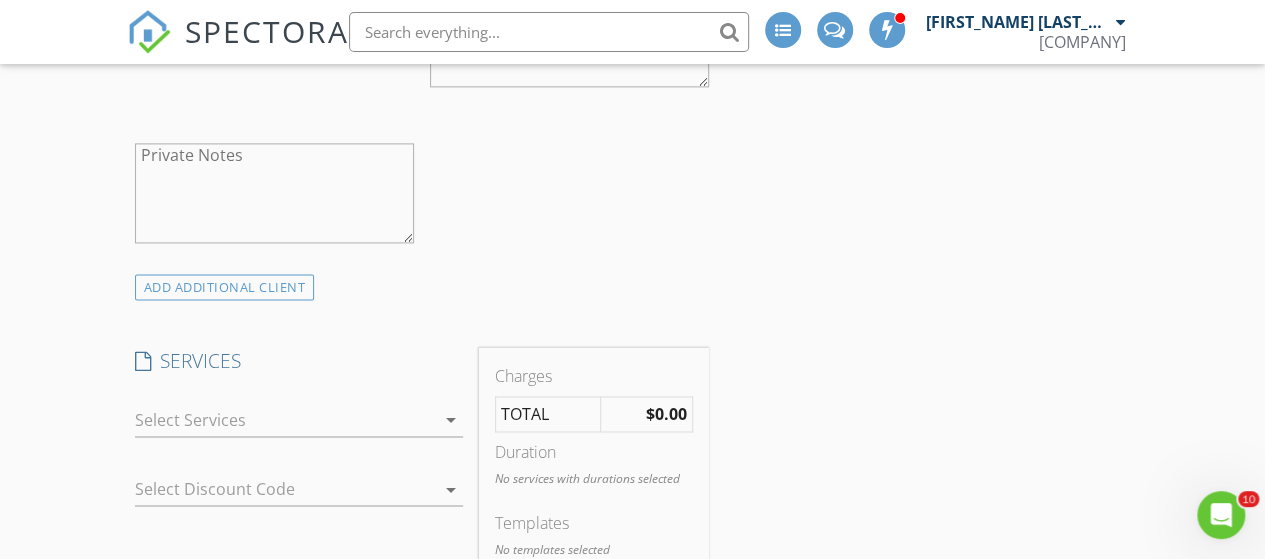 scroll, scrollTop: 1490, scrollLeft: 0, axis: vertical 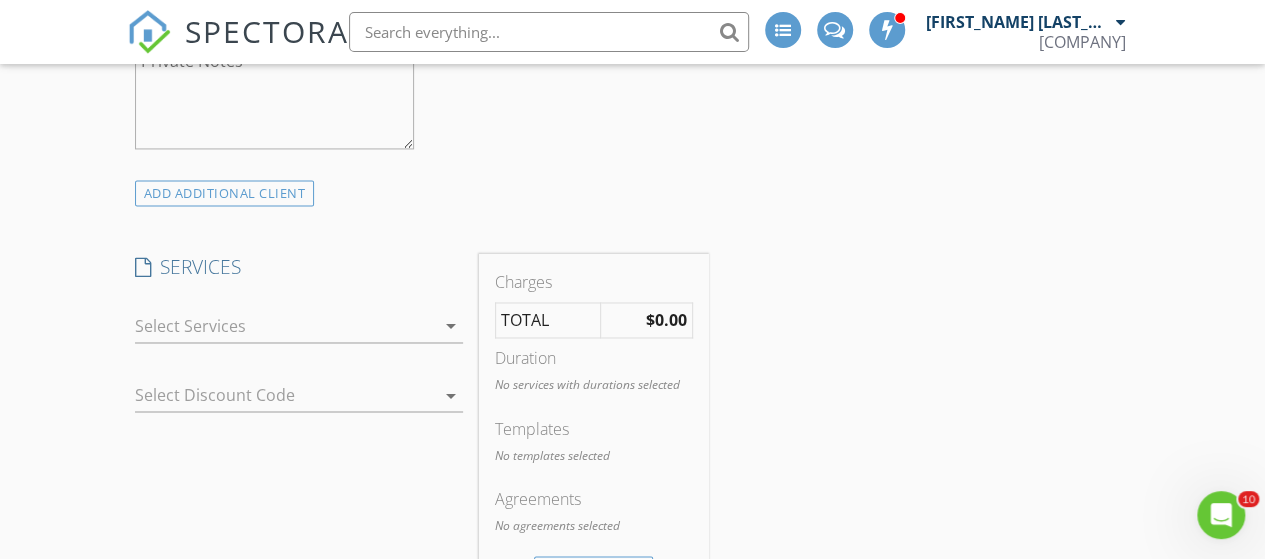 type on "[EMAIL]" 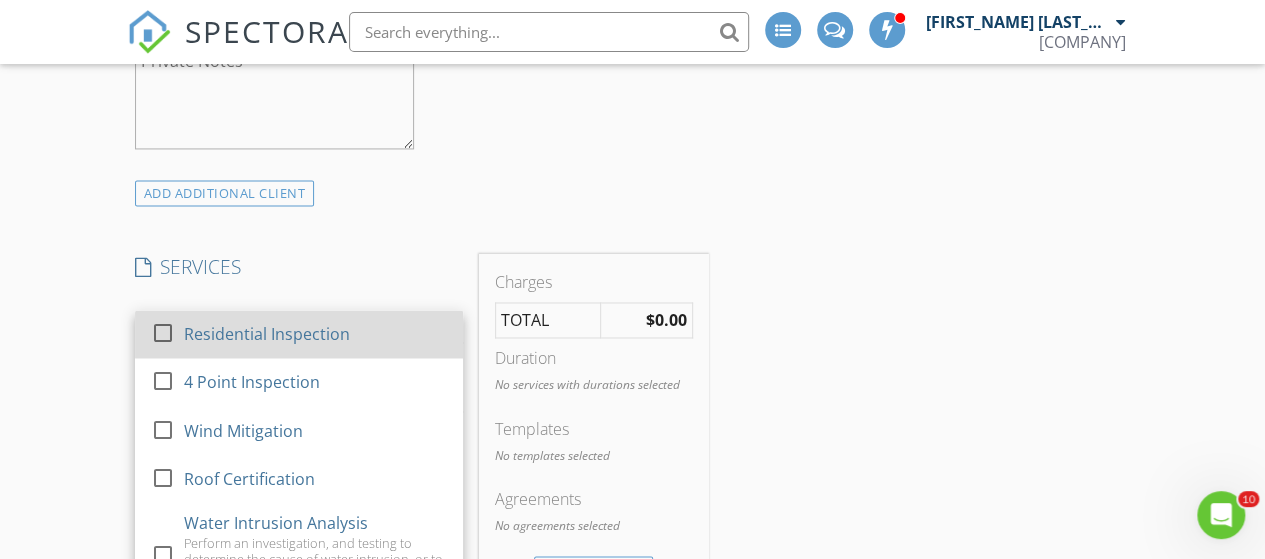click at bounding box center [163, 333] 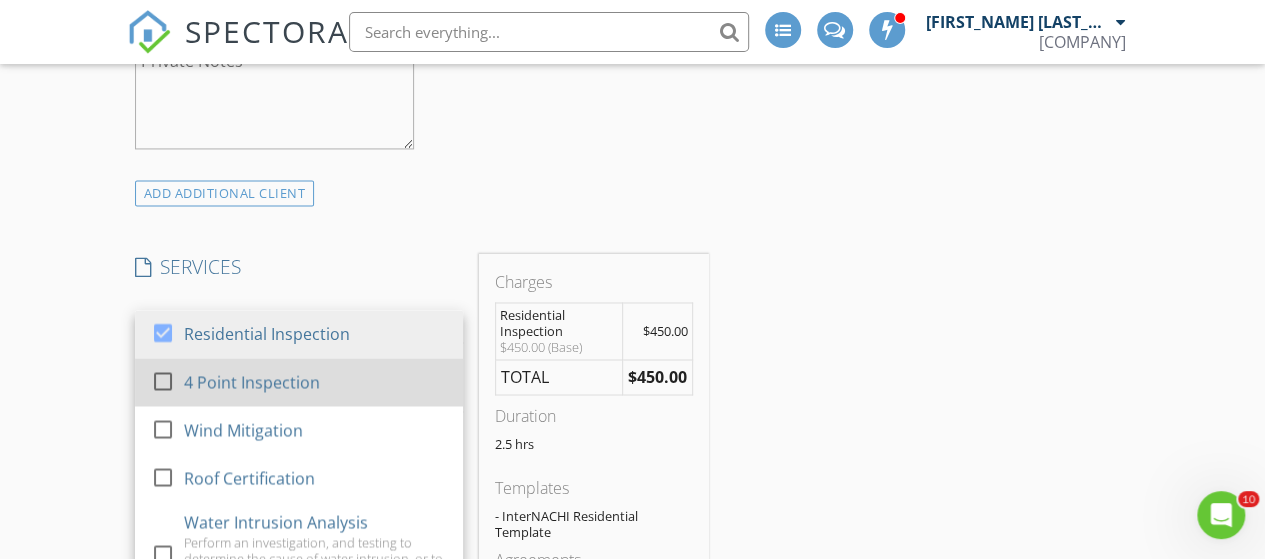 click at bounding box center [163, 381] 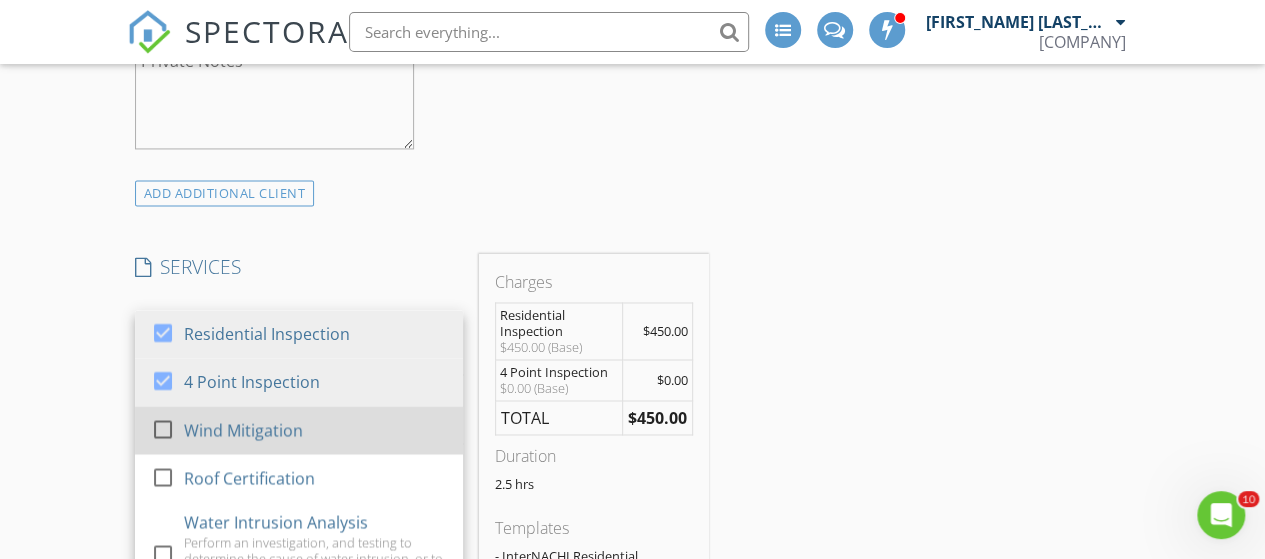 click at bounding box center [163, 429] 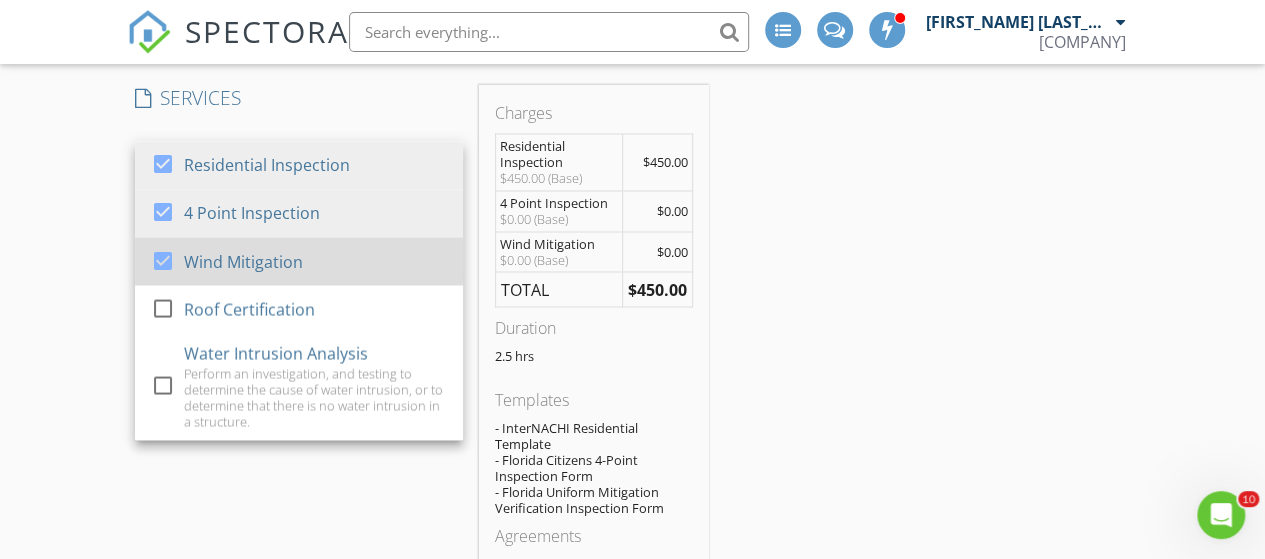 scroll, scrollTop: 1822, scrollLeft: 0, axis: vertical 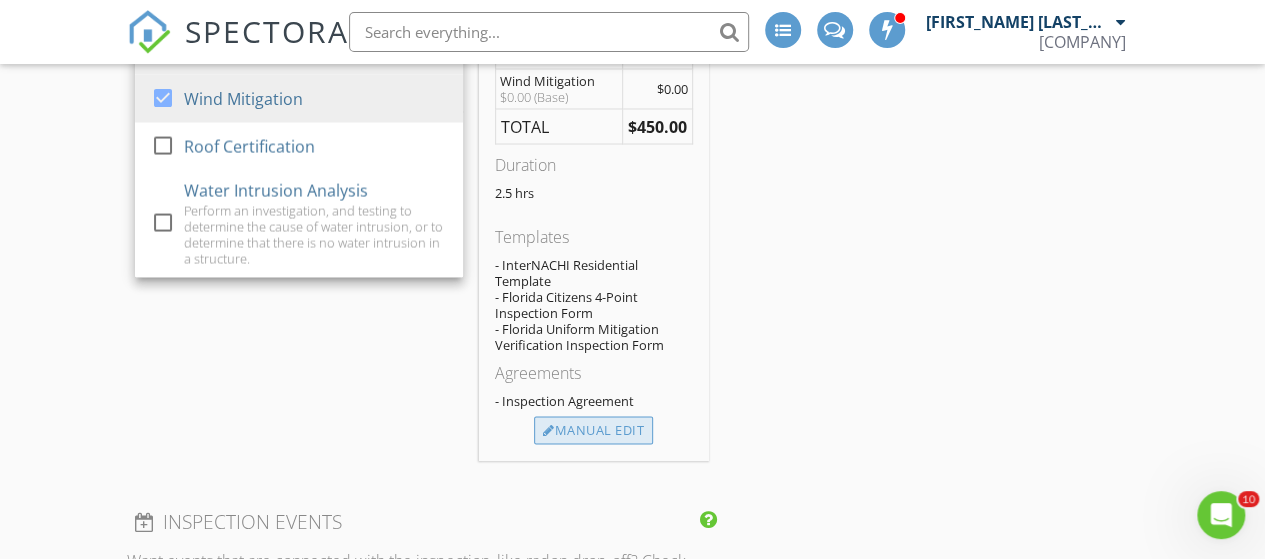 click on "Manual Edit" at bounding box center (593, 430) 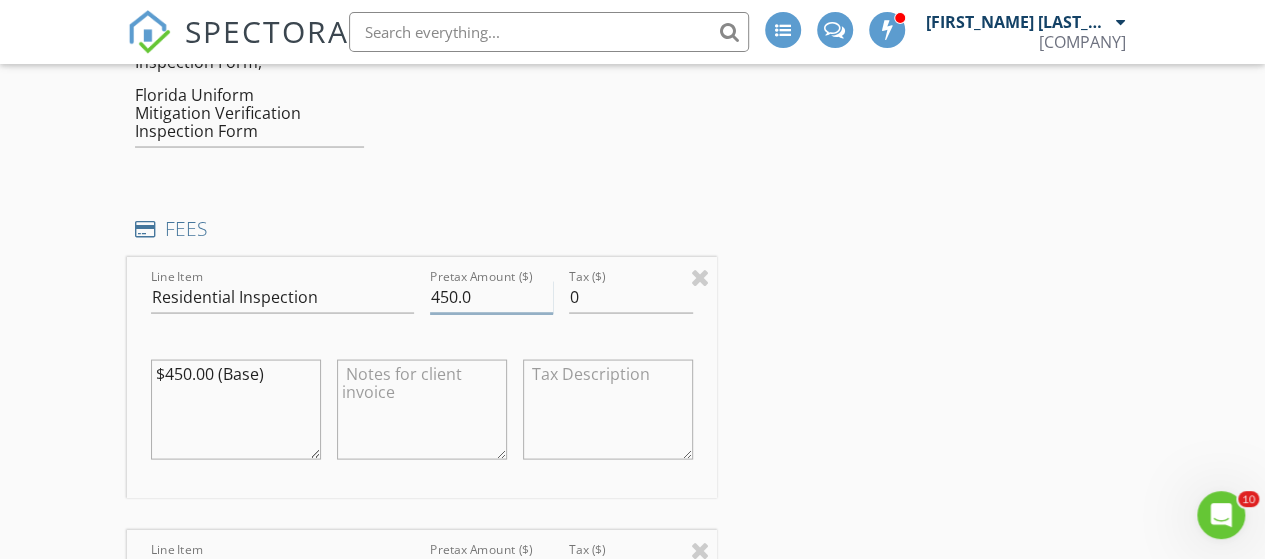 click on "450.0" at bounding box center [492, 296] 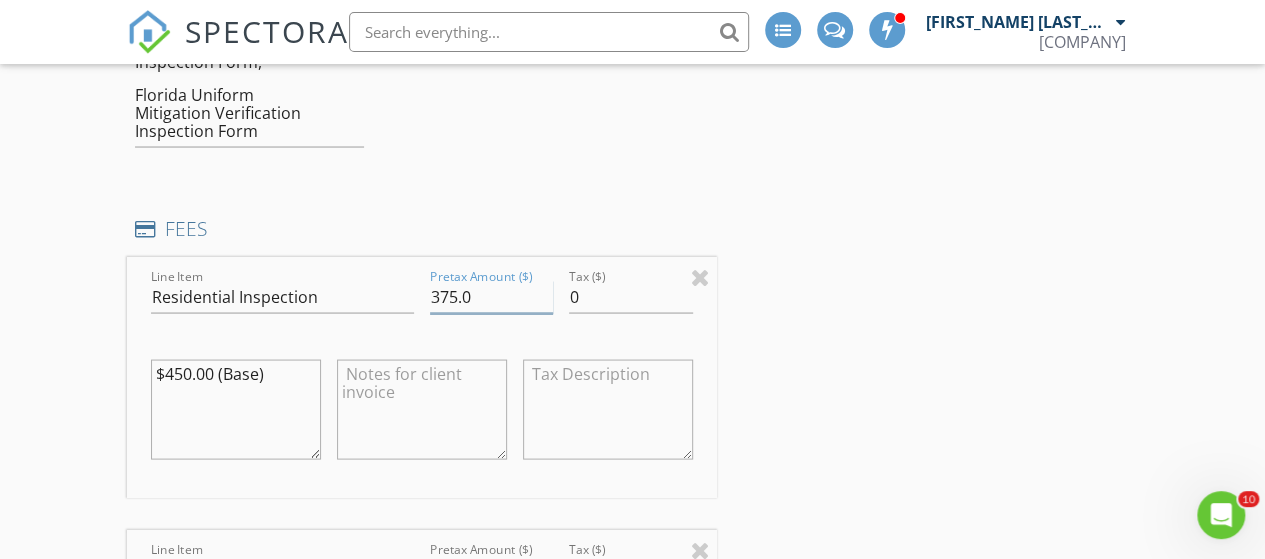 type on "375.0" 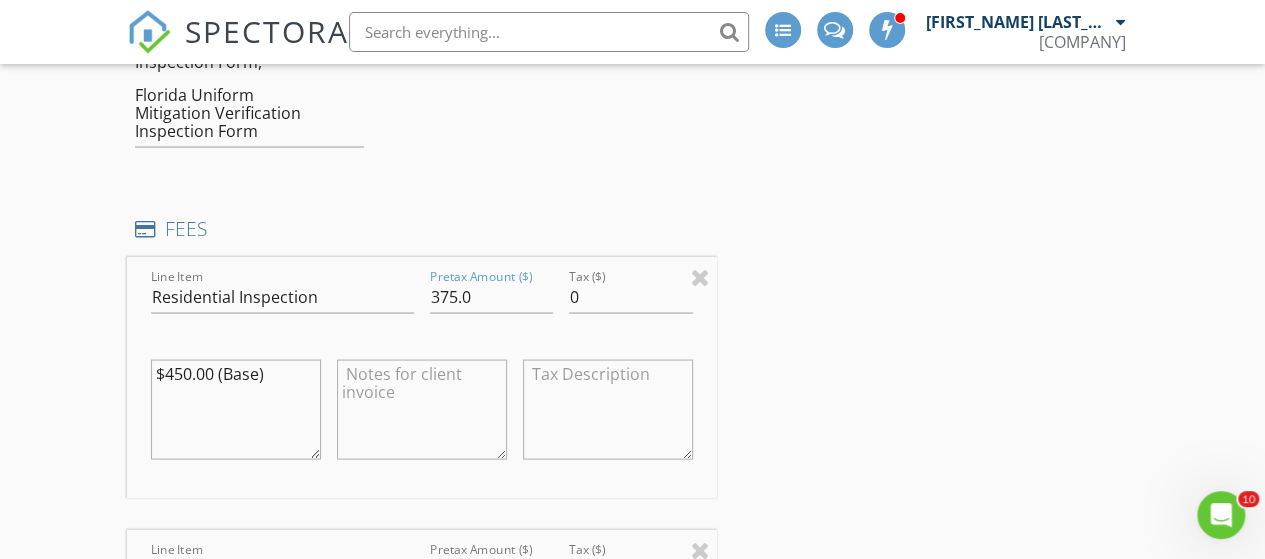 click on "$450.00 (Base)" at bounding box center (236, 409) 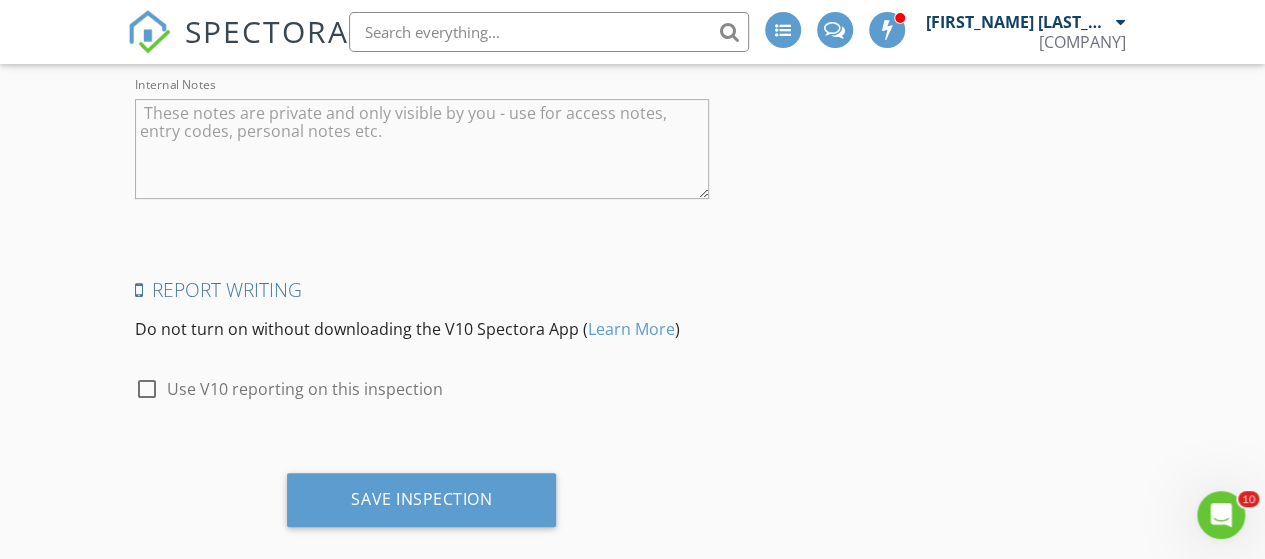 scroll, scrollTop: 4103, scrollLeft: 0, axis: vertical 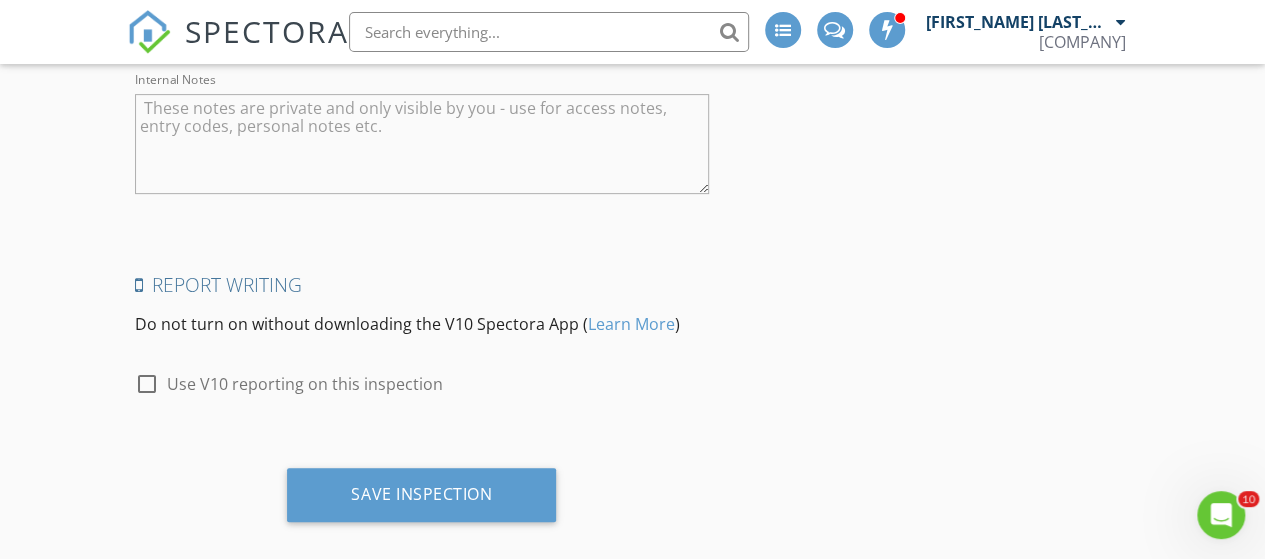 type on "$375.00 (Base)" 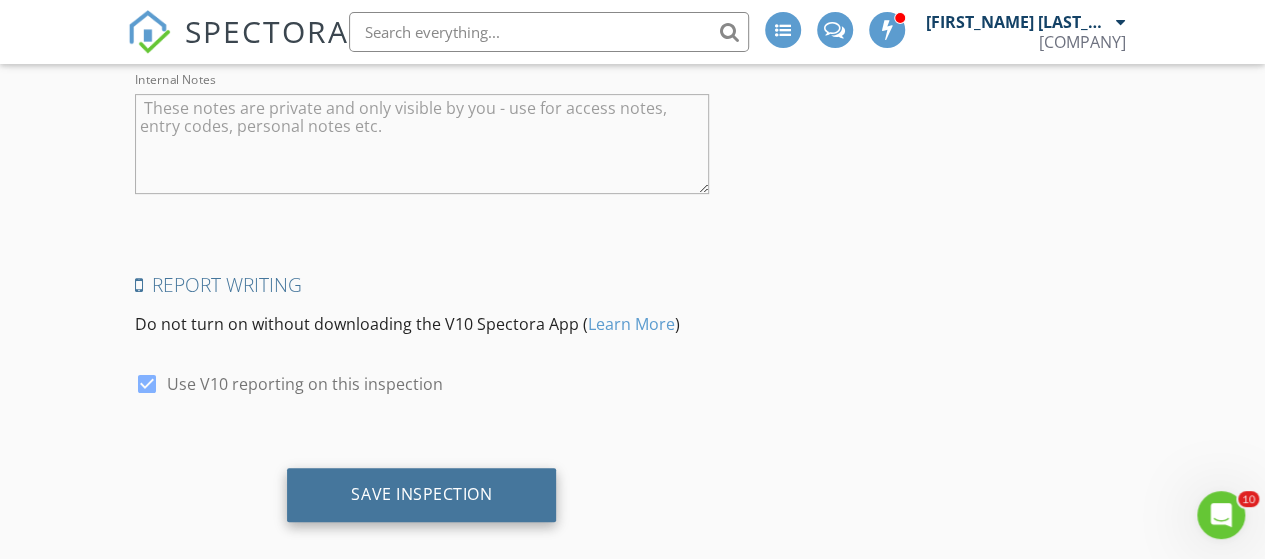 click on "Save Inspection" at bounding box center [421, 494] 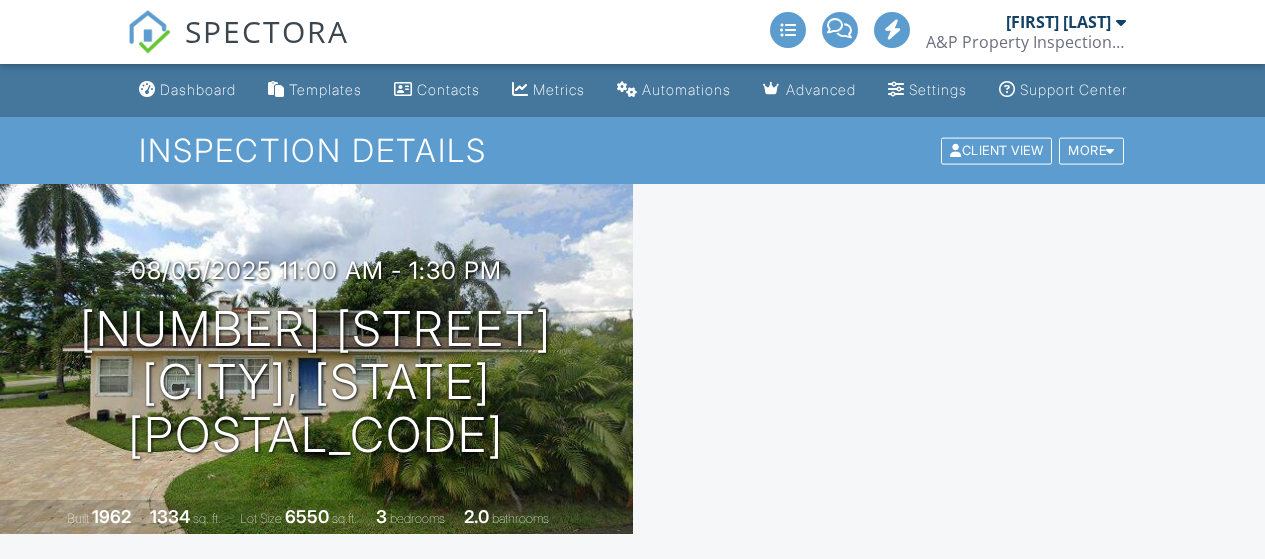 scroll, scrollTop: 0, scrollLeft: 0, axis: both 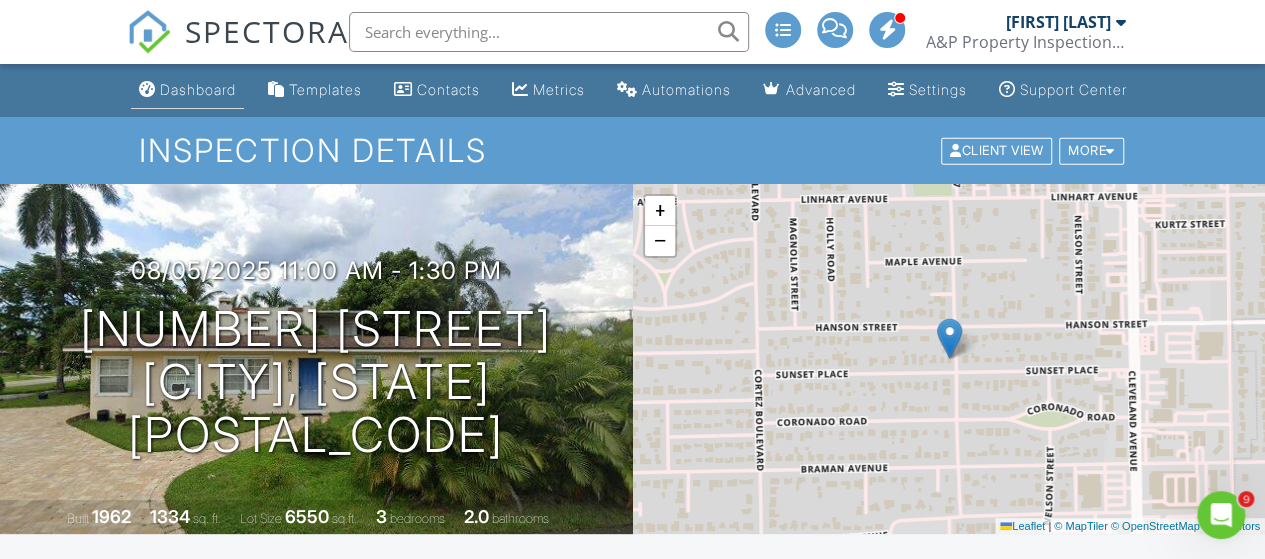 click on "Dashboard" at bounding box center [198, 89] 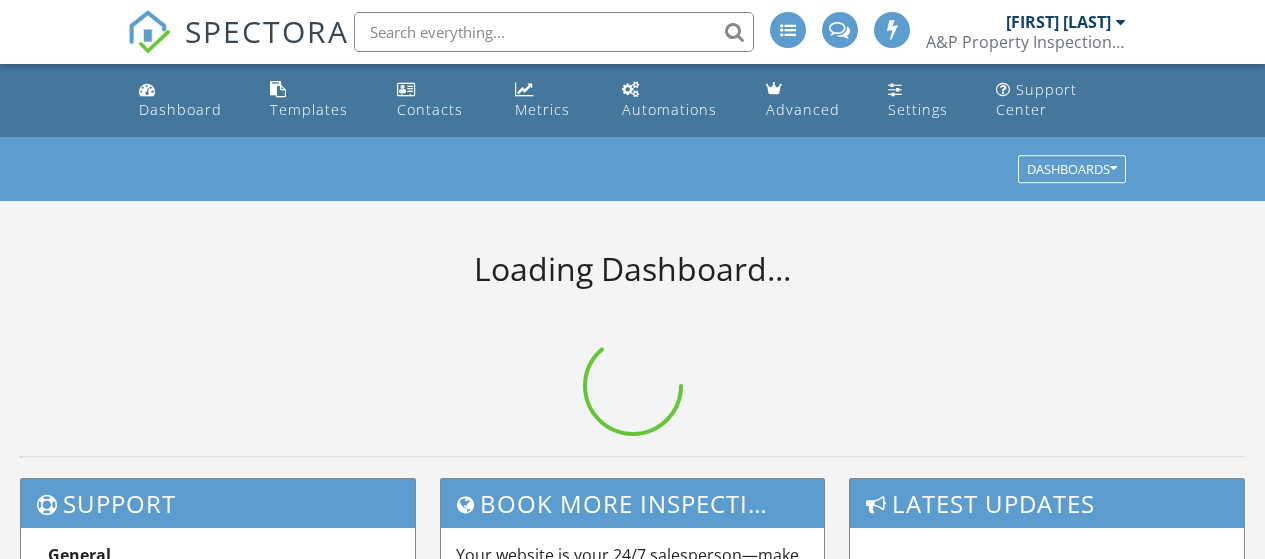 scroll, scrollTop: 0, scrollLeft: 0, axis: both 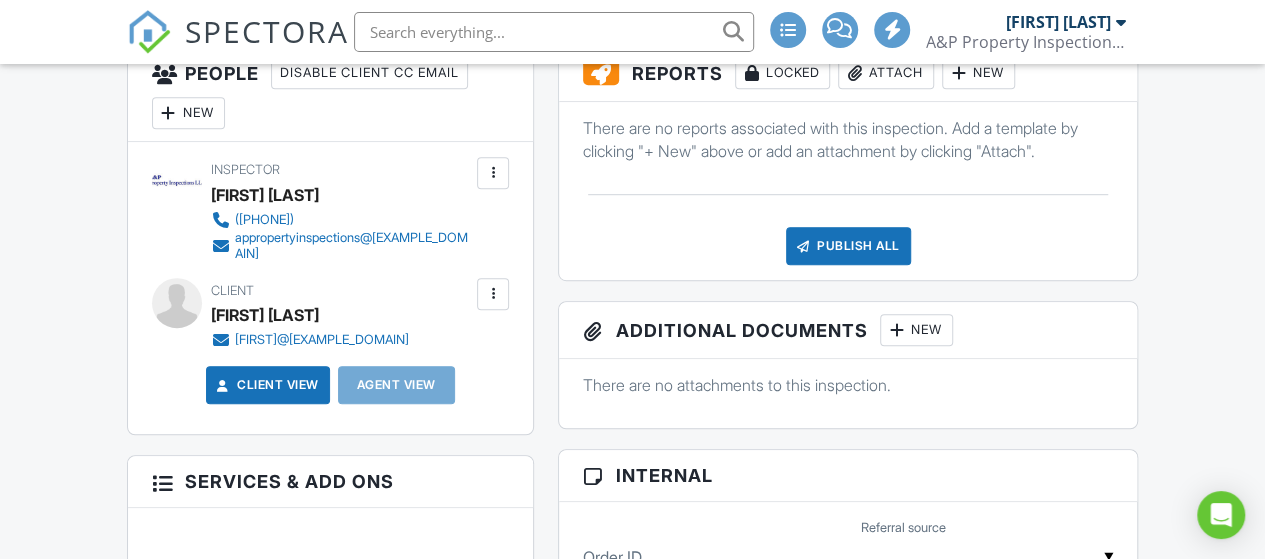 click at bounding box center [493, 294] 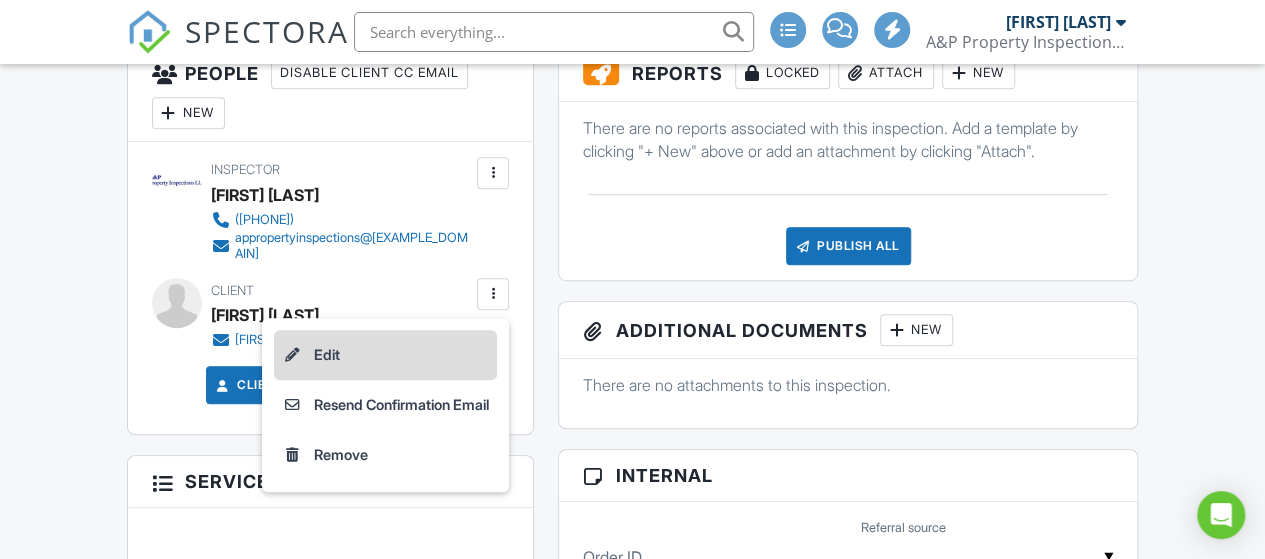 click on "Edit" at bounding box center (385, 355) 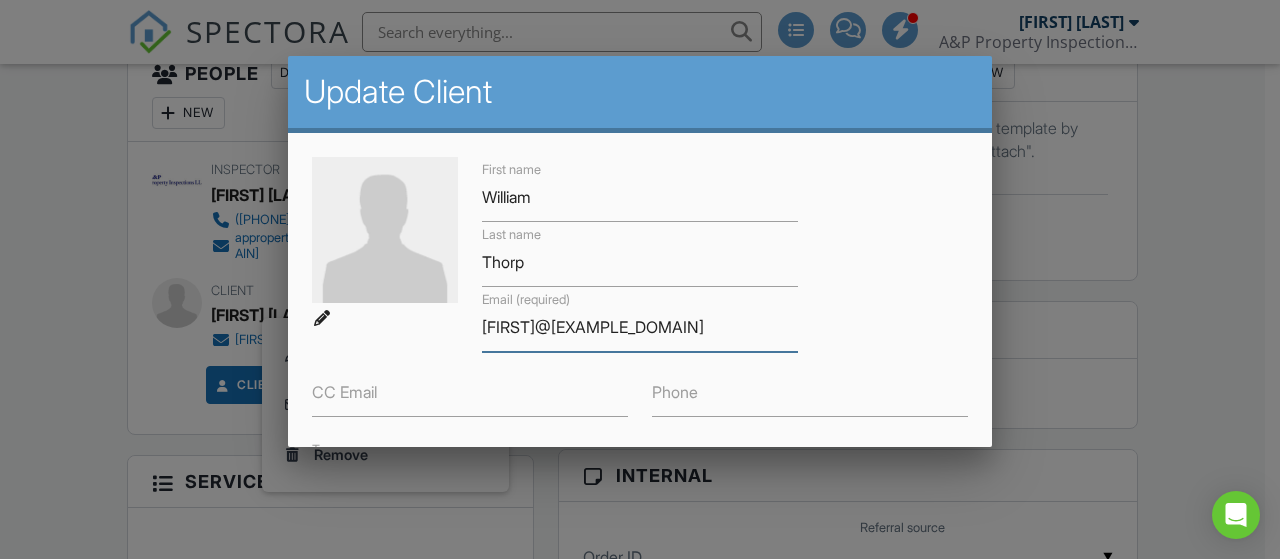 click on "bgbill1234@gmail.com" at bounding box center (640, 327) 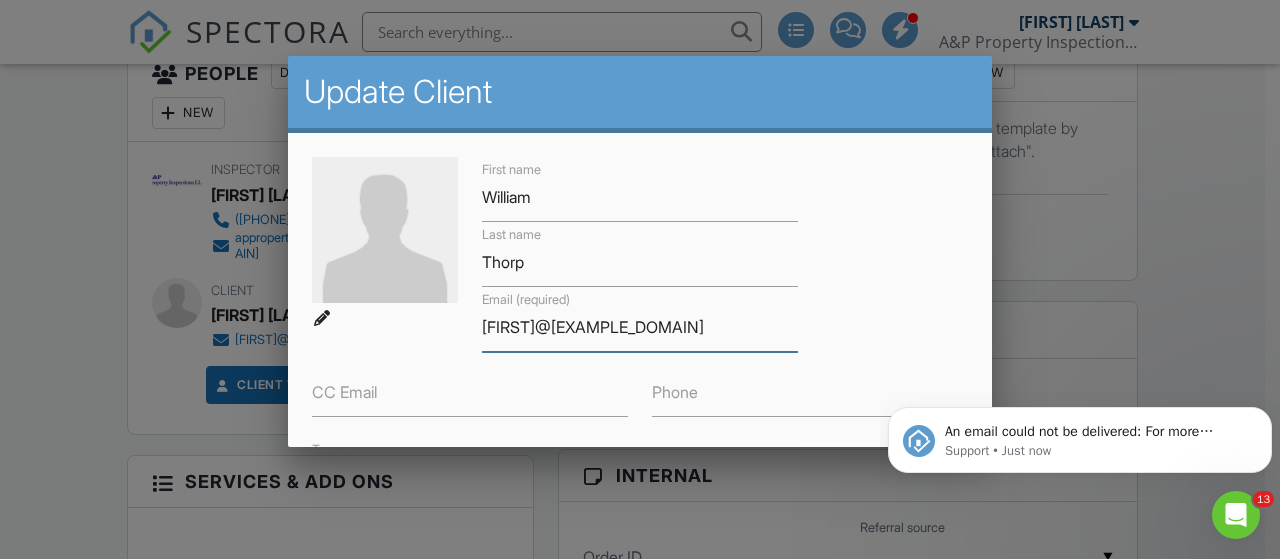 scroll, scrollTop: 0, scrollLeft: 0, axis: both 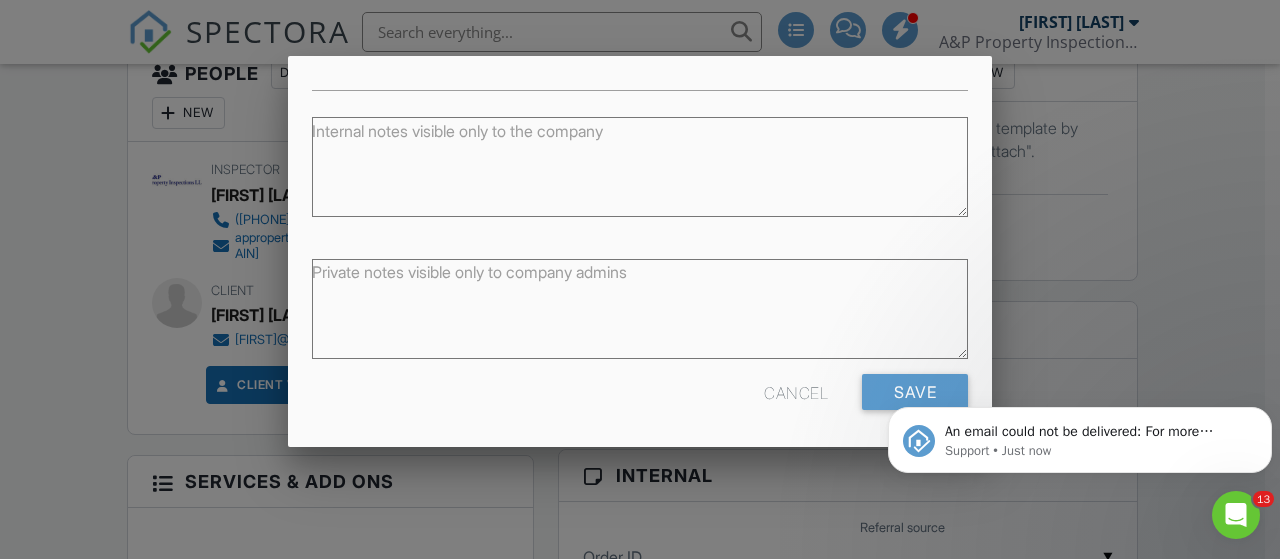 type on "bgbill12345@gmail.com" 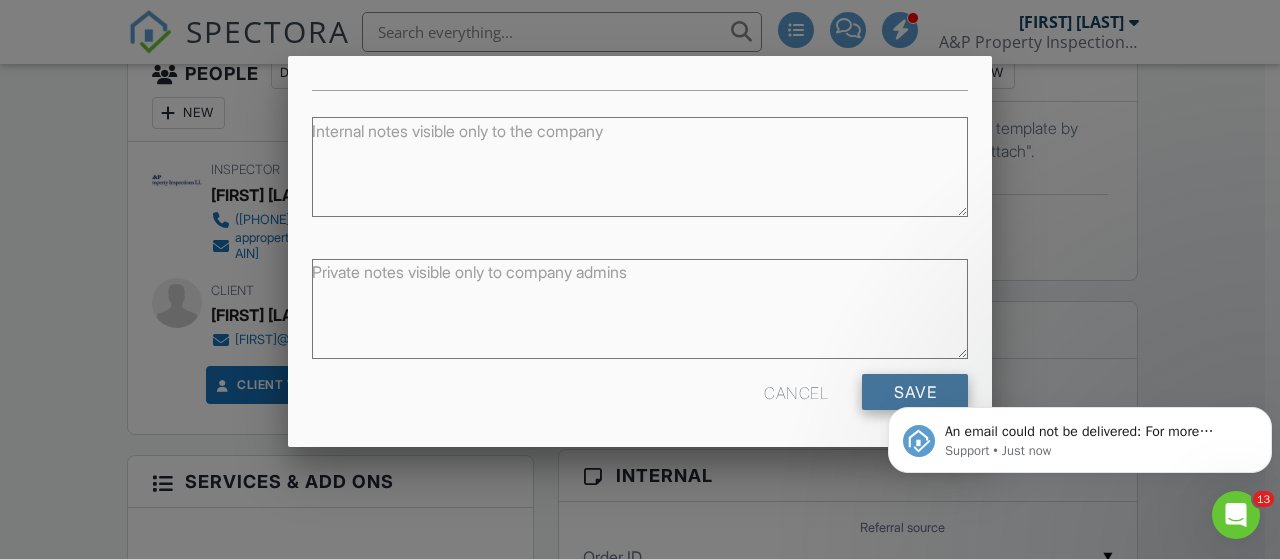 click on "Save" at bounding box center [915, 392] 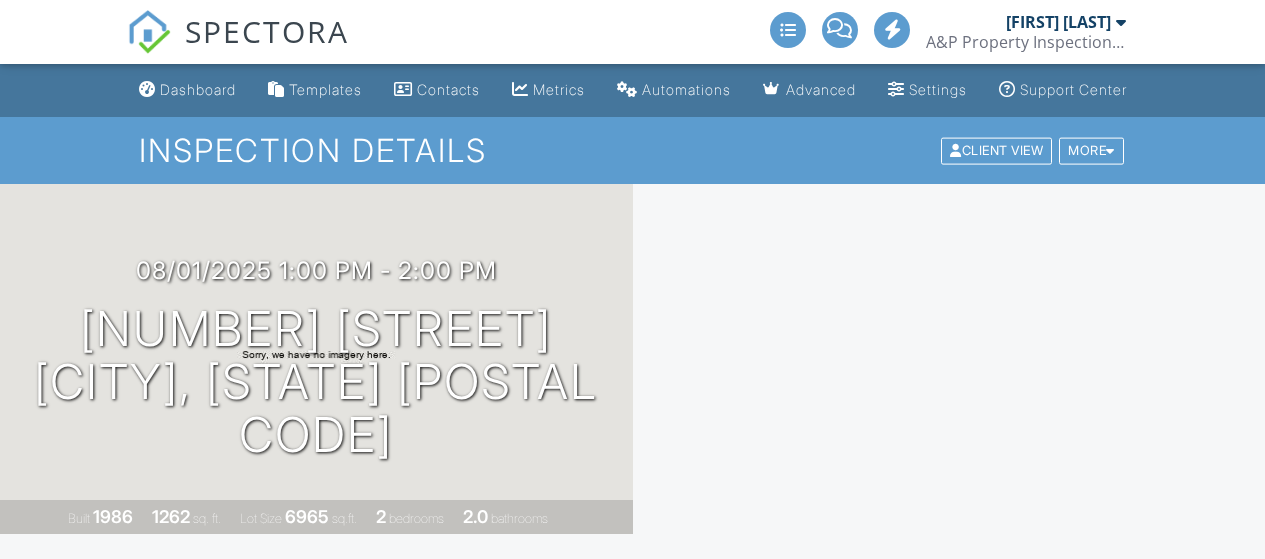 click at bounding box center [493, 824] 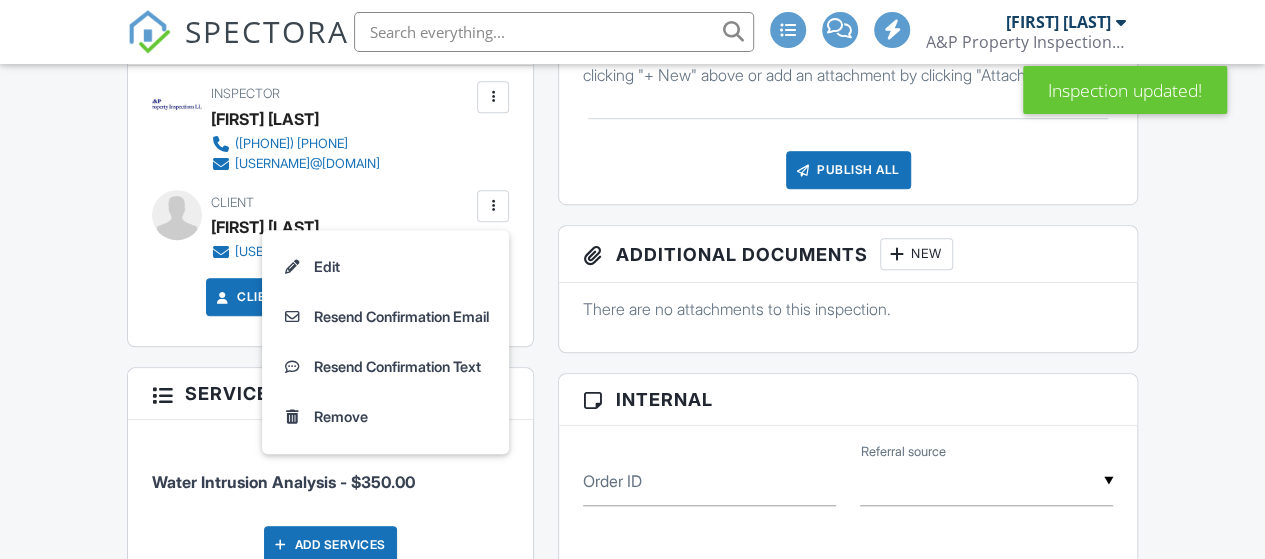 scroll, scrollTop: 618, scrollLeft: 0, axis: vertical 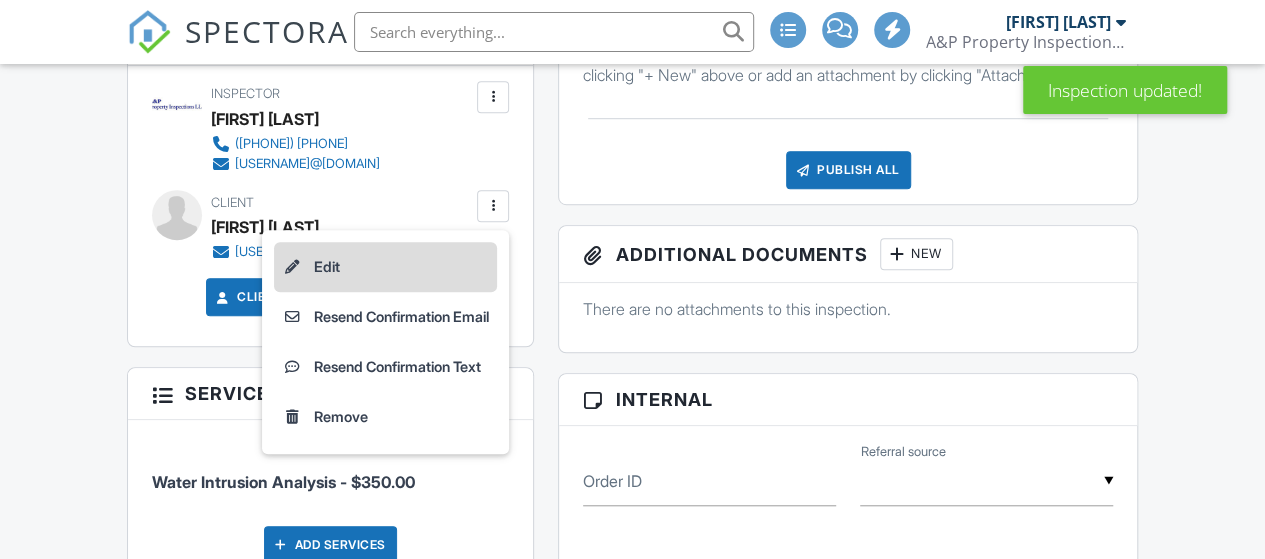 click on "Edit" at bounding box center (385, 267) 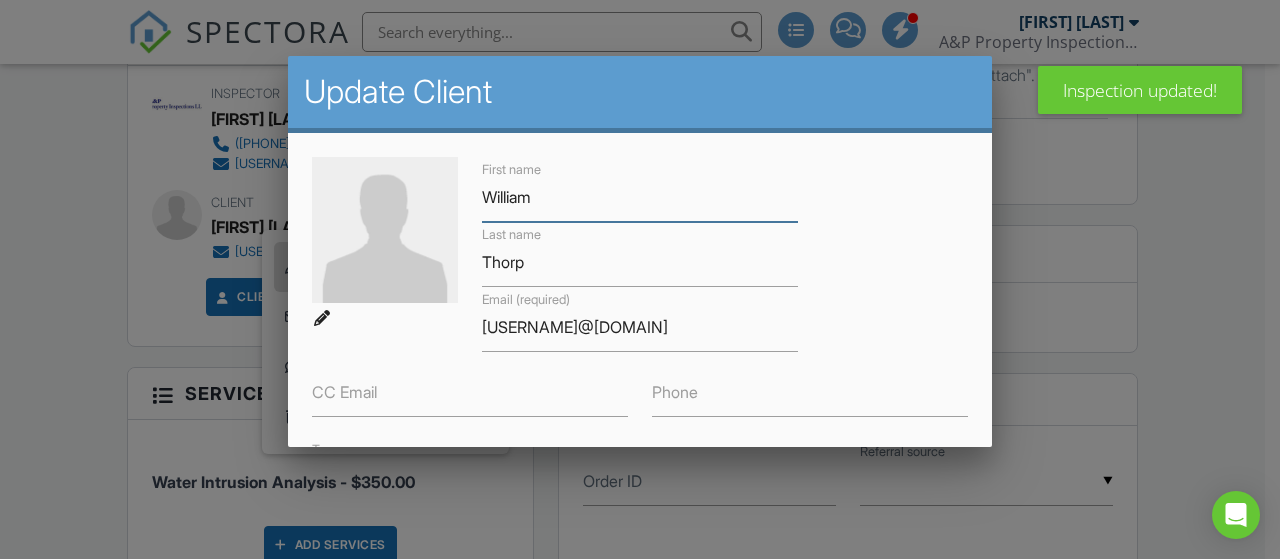 scroll, scrollTop: 126, scrollLeft: 0, axis: vertical 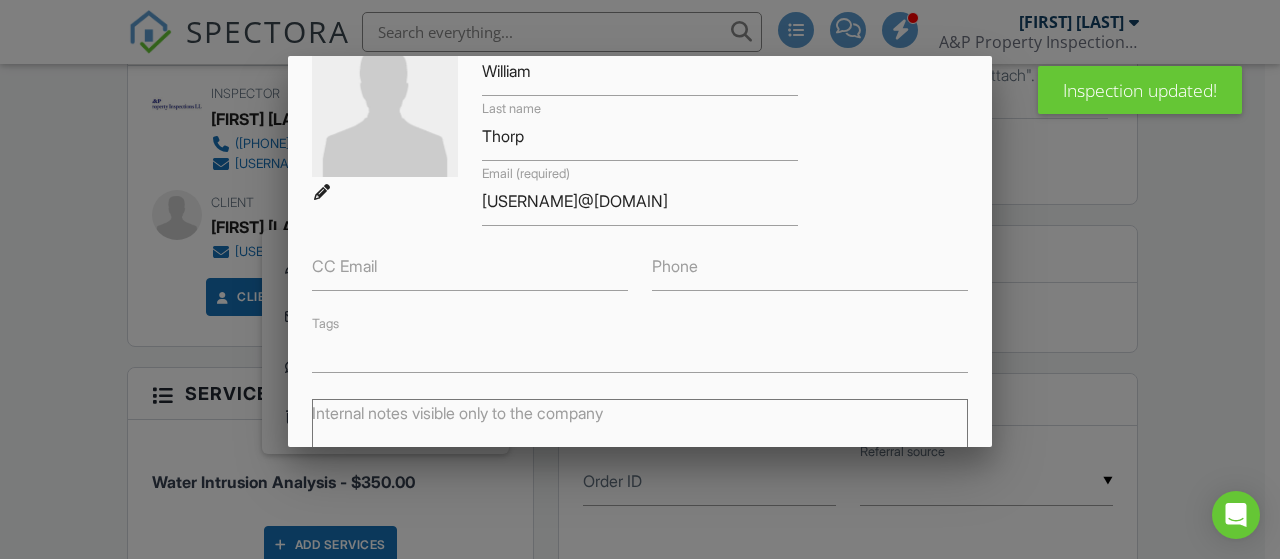 click on "CC Email" at bounding box center [344, 266] 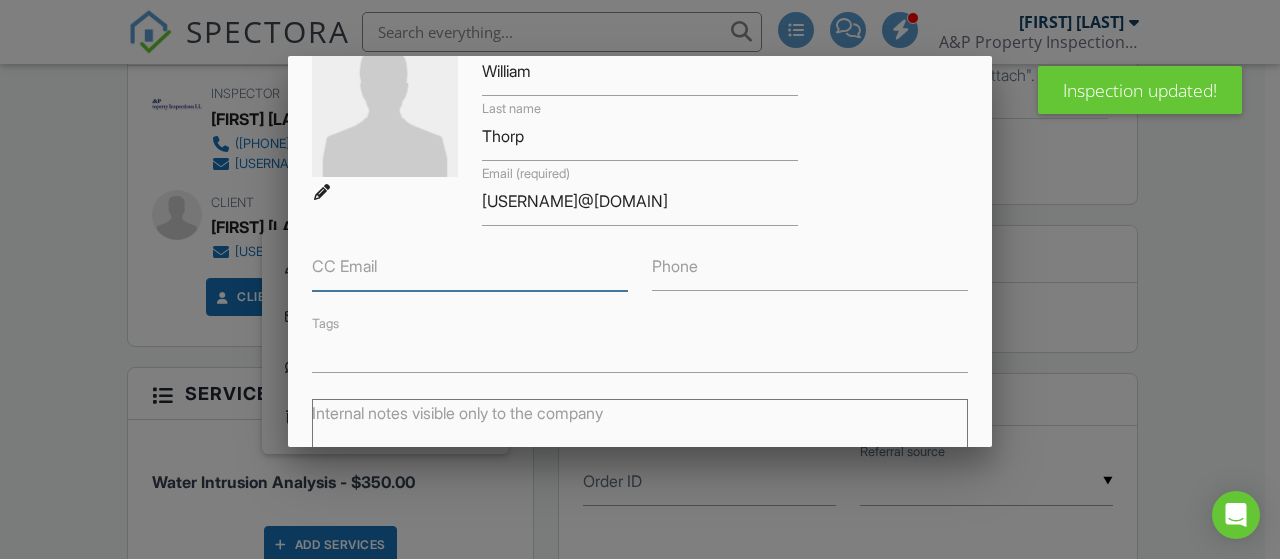 click on "CC Email" at bounding box center (470, 266) 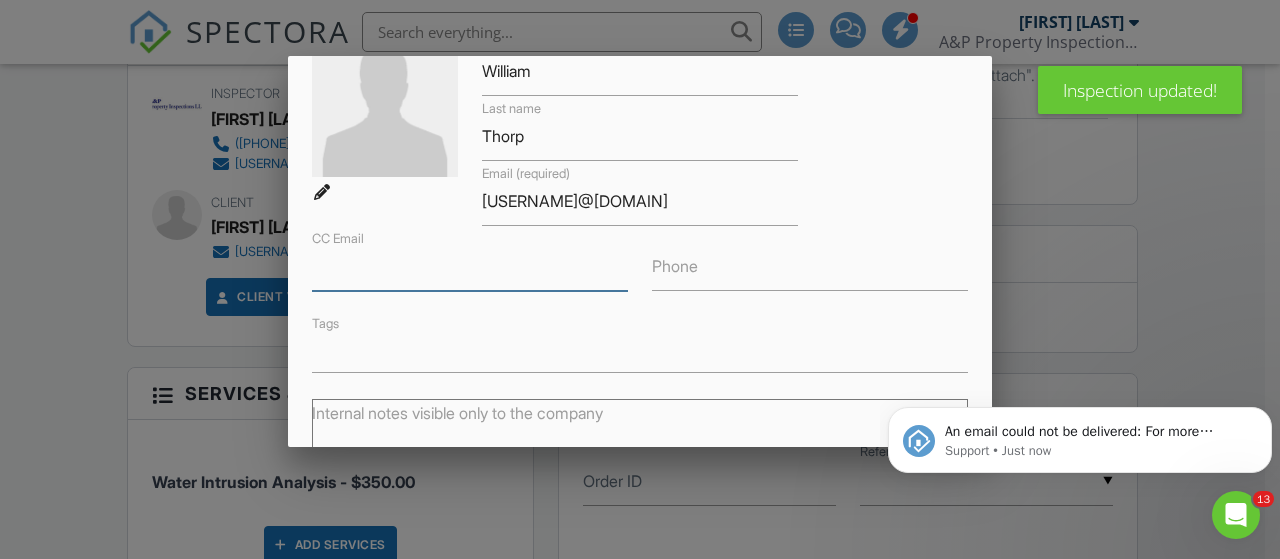 scroll, scrollTop: 0, scrollLeft: 0, axis: both 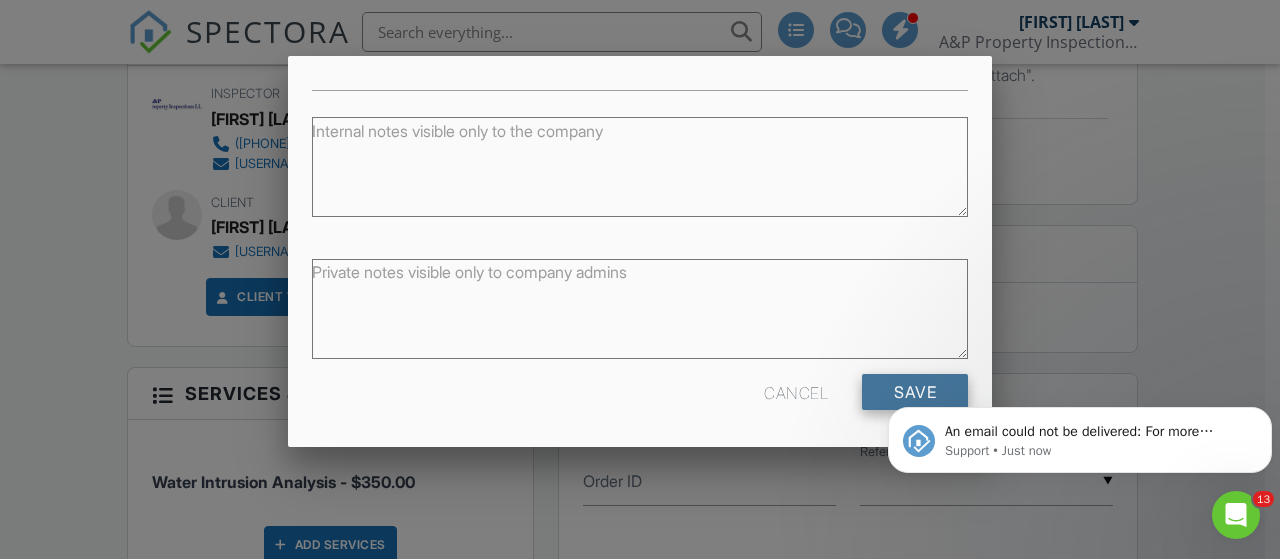 type on "[USERNAME]@[DOMAIN]" 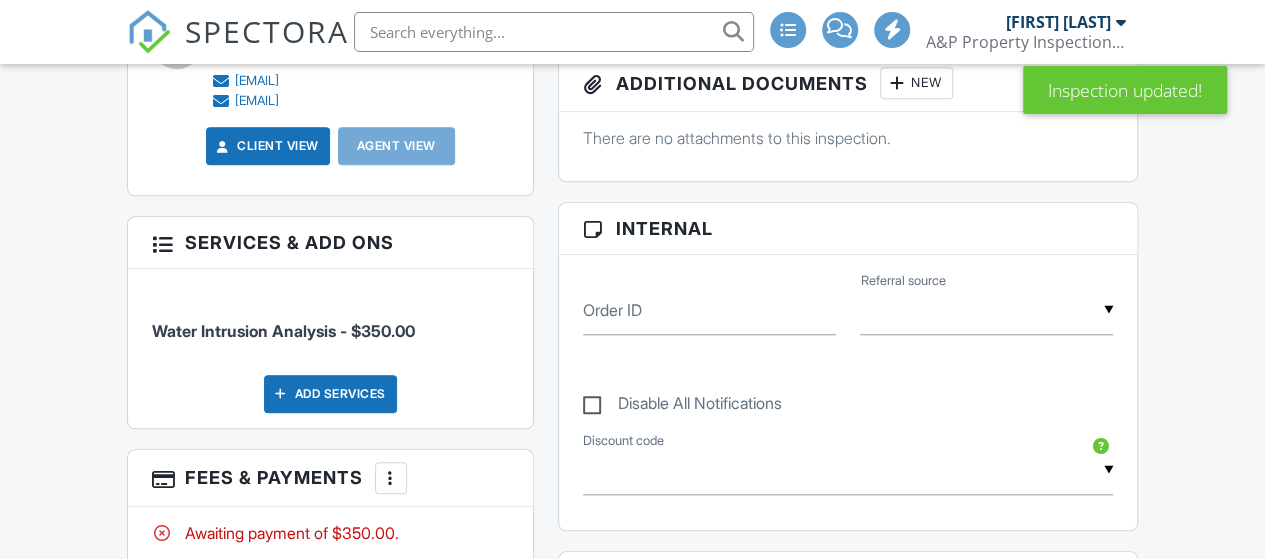 scroll, scrollTop: 789, scrollLeft: 0, axis: vertical 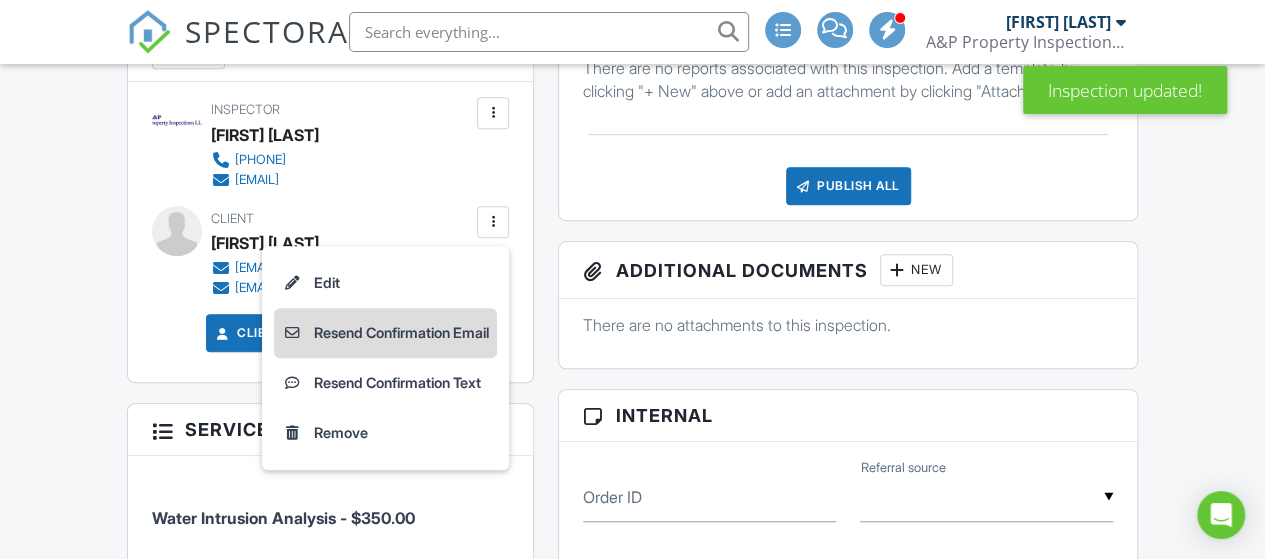 click on "Resend Confirmation Email" at bounding box center [385, 333] 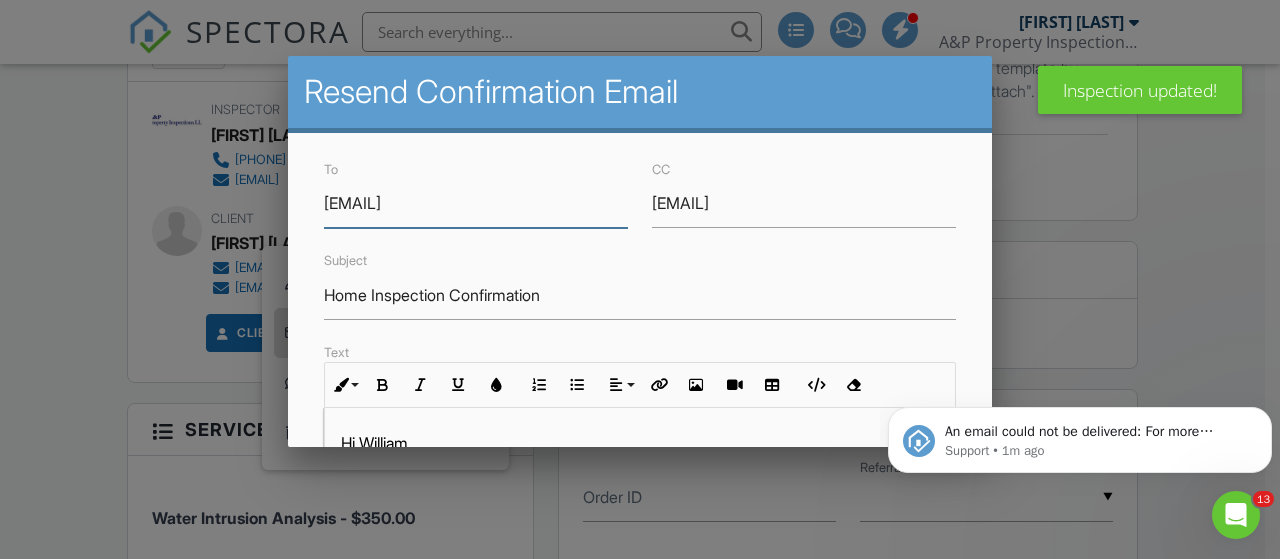 scroll, scrollTop: 0, scrollLeft: 0, axis: both 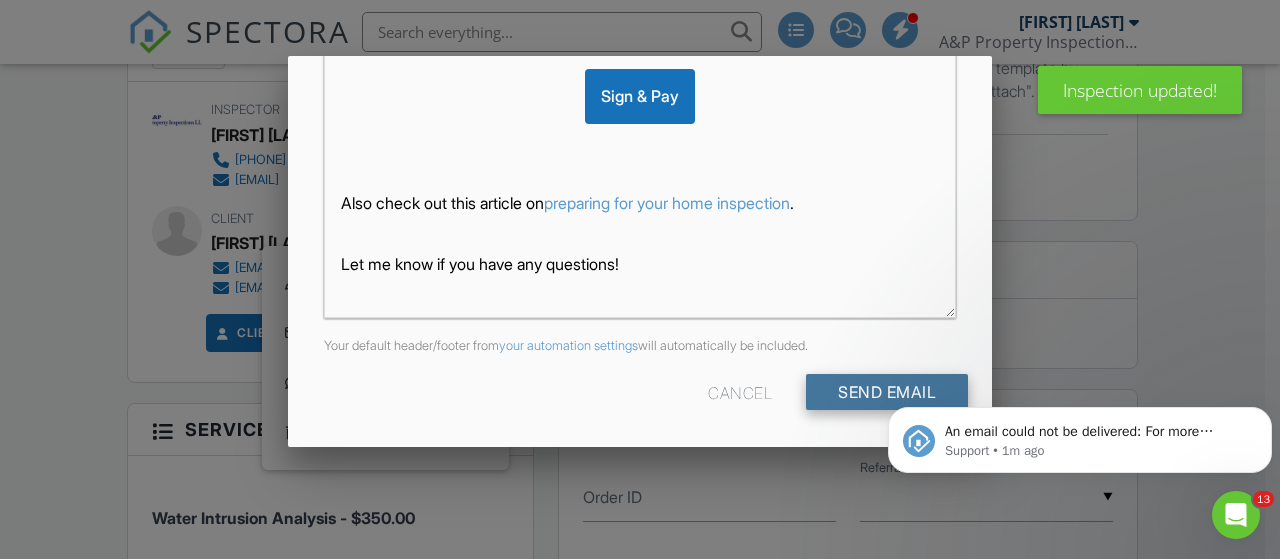 click on "Send Email" at bounding box center (887, 392) 